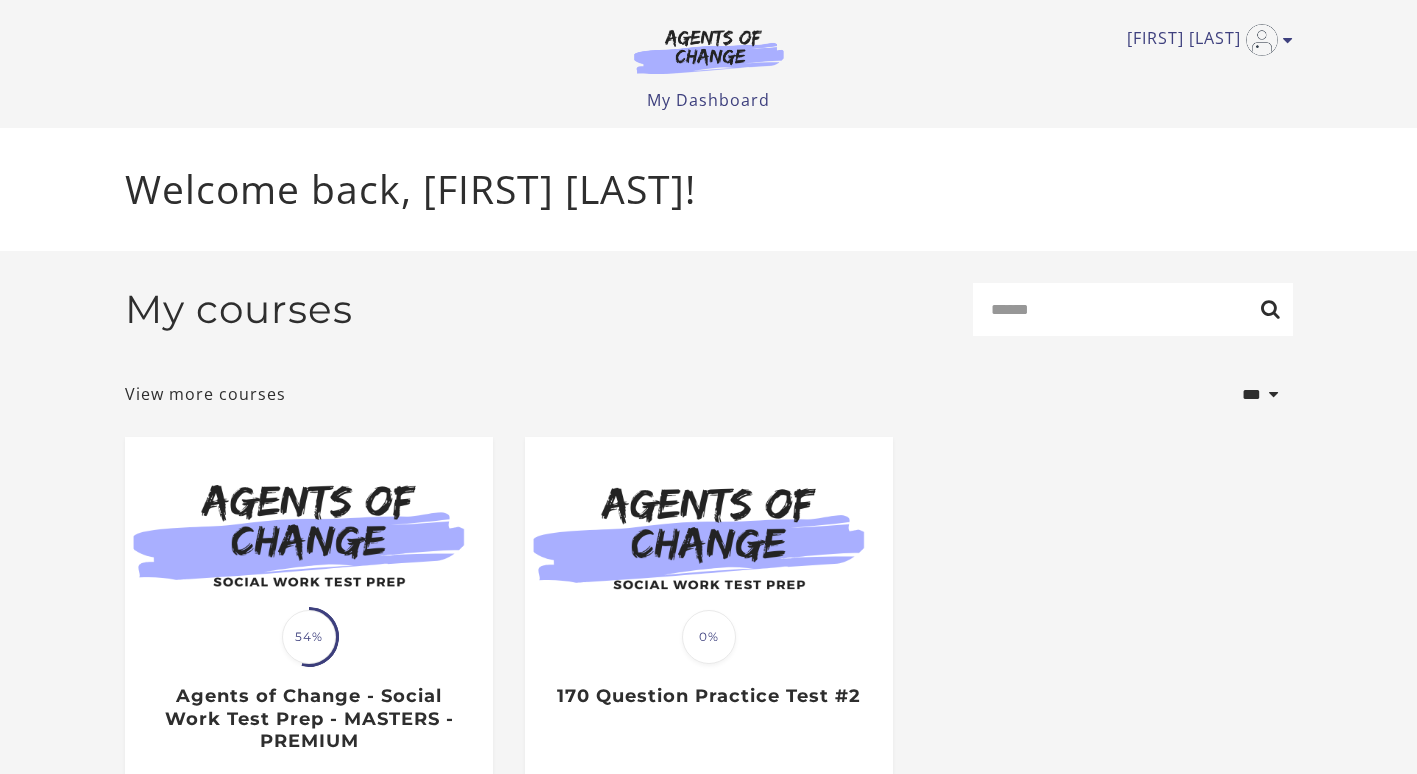 scroll, scrollTop: 0, scrollLeft: 0, axis: both 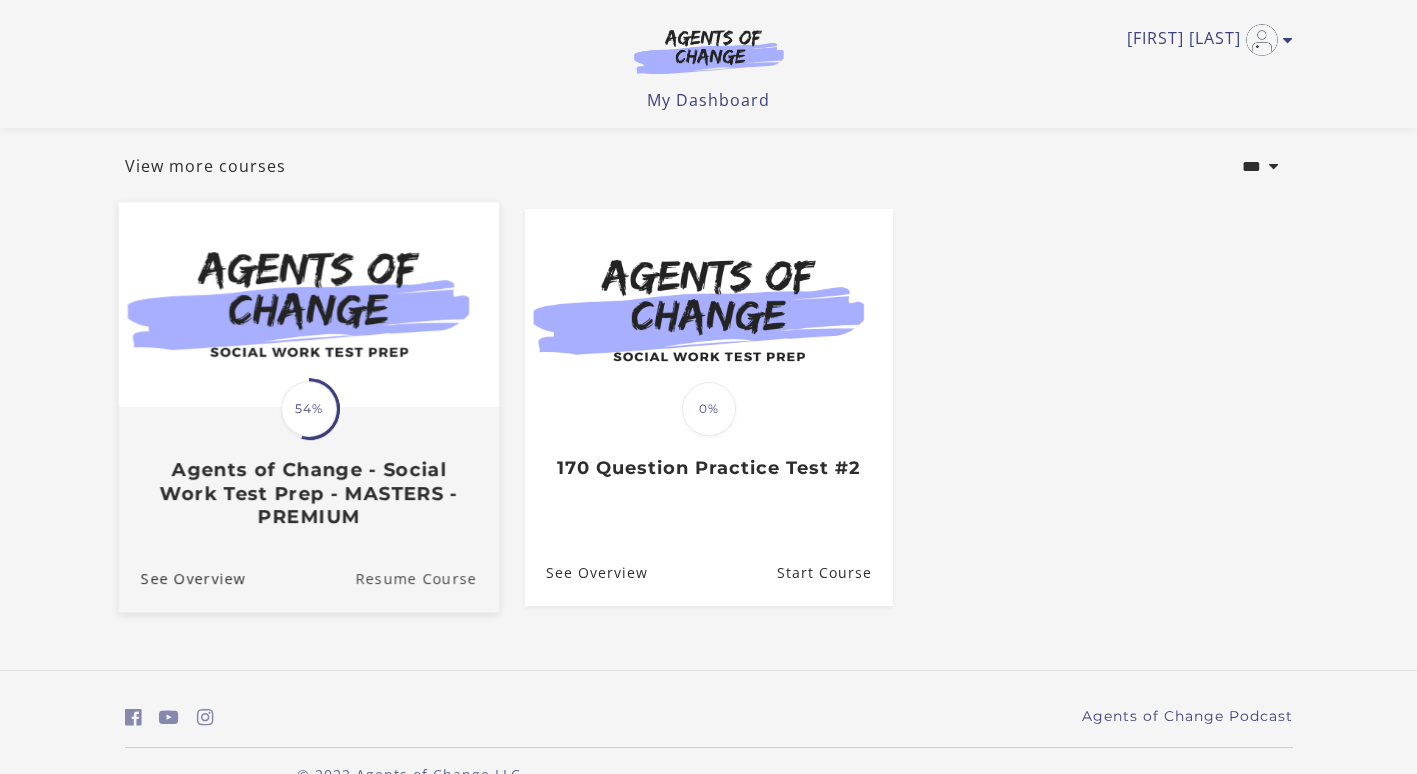 click on "Resume Course" at bounding box center [427, 578] 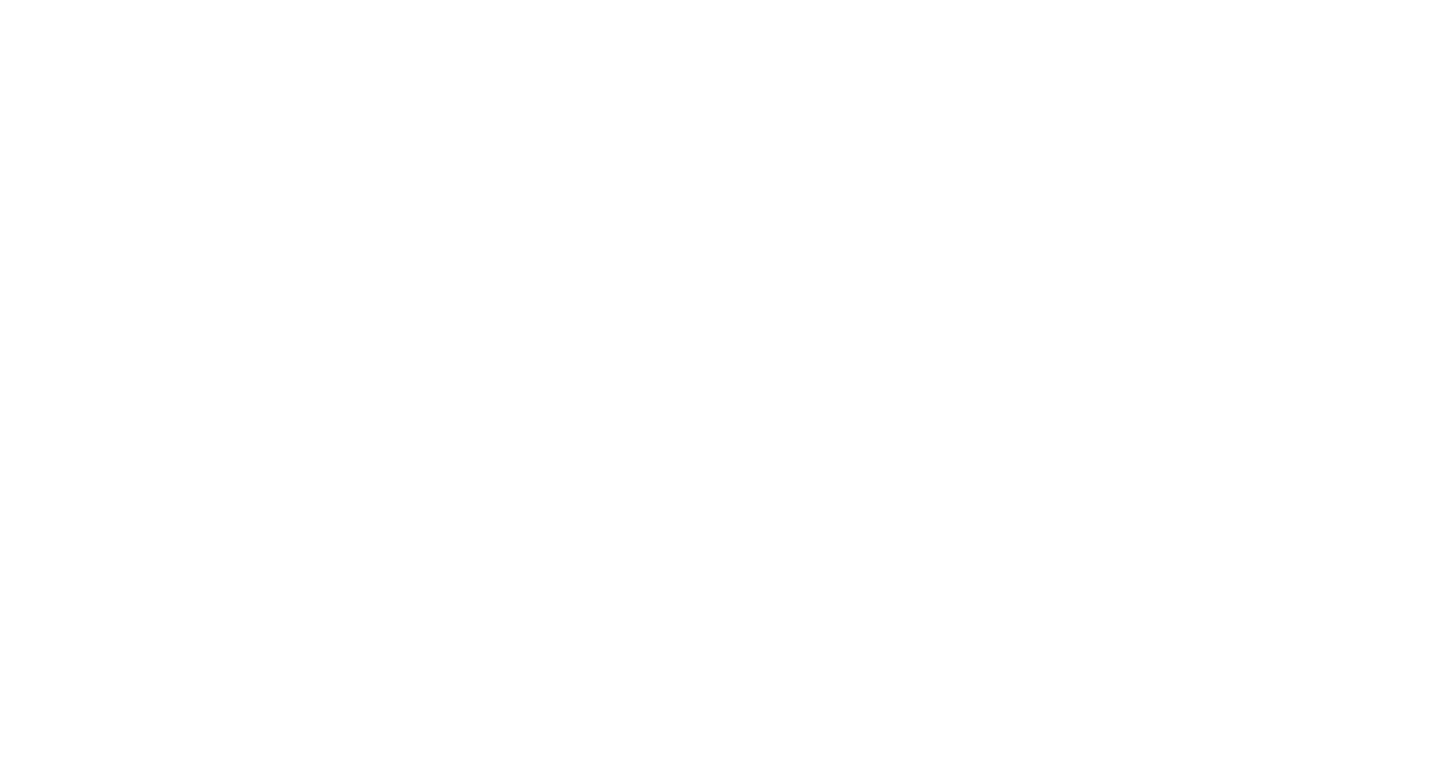 scroll, scrollTop: 0, scrollLeft: 0, axis: both 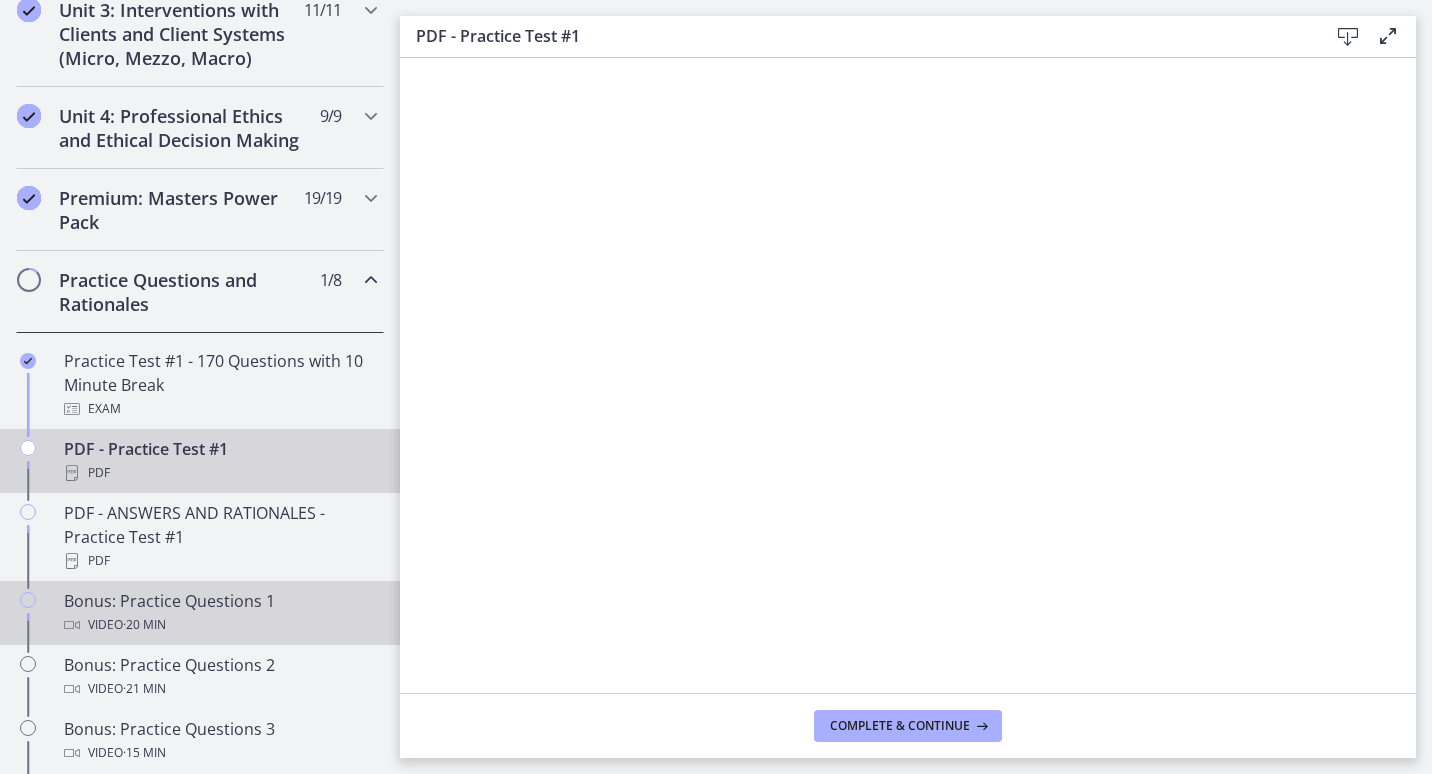 click on "Video
·  20 min" at bounding box center (220, 625) 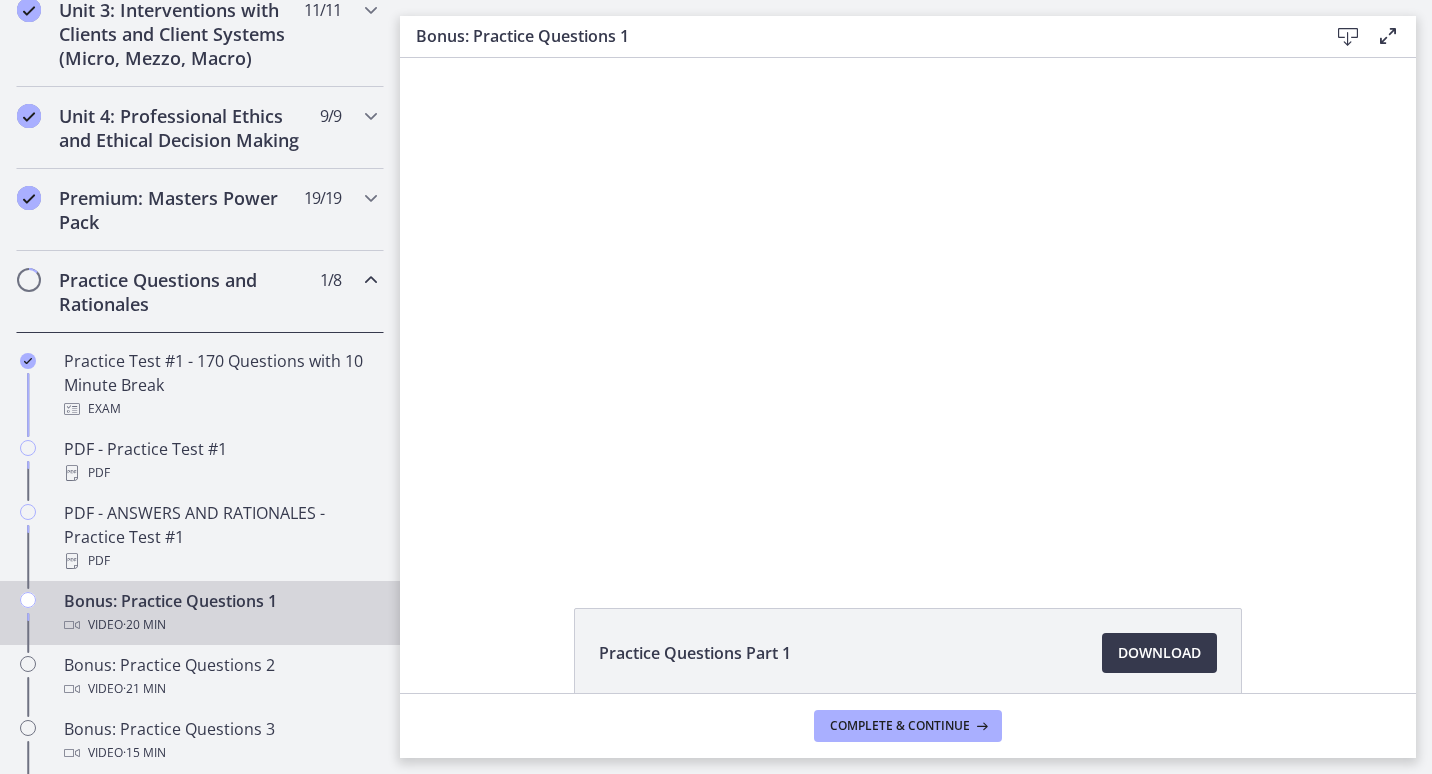 scroll, scrollTop: 0, scrollLeft: 0, axis: both 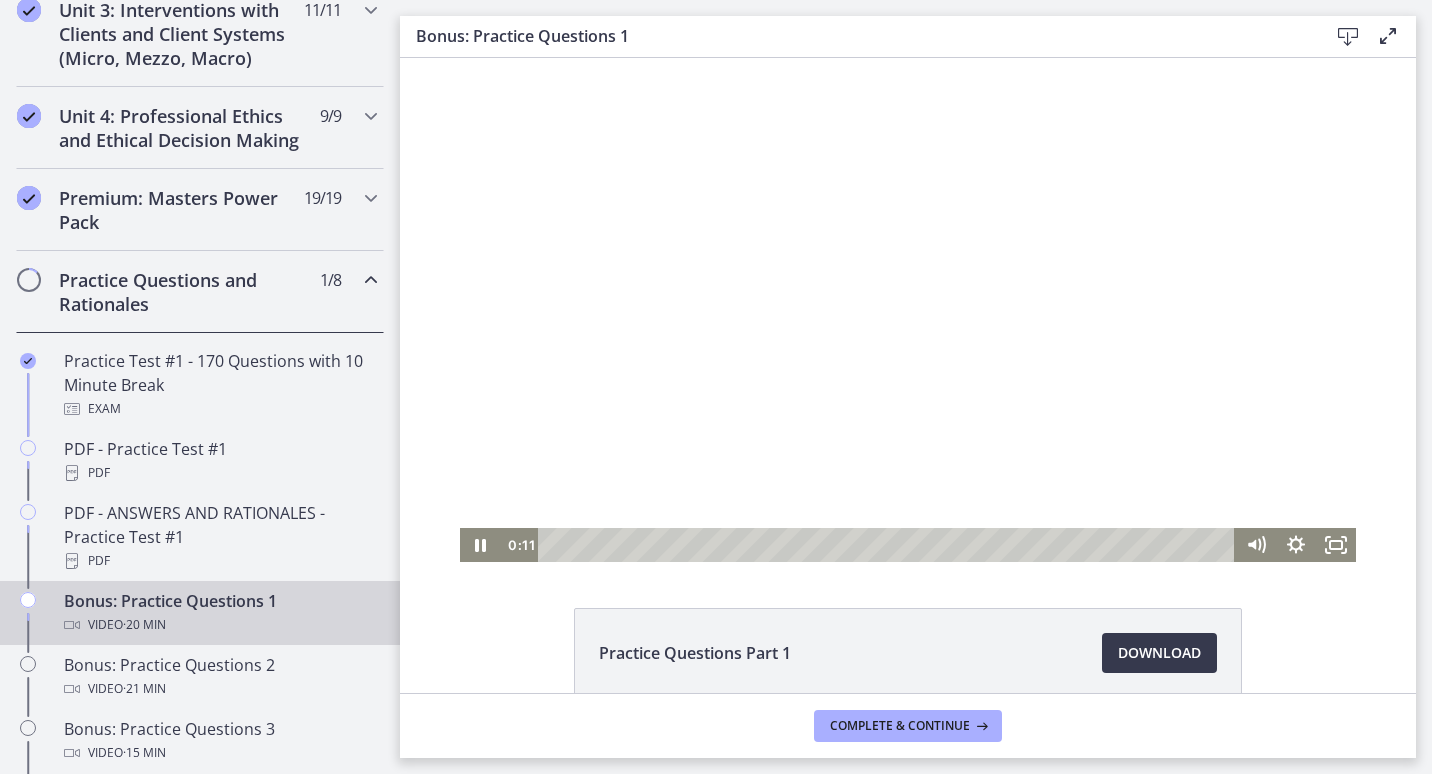 click at bounding box center [908, 310] 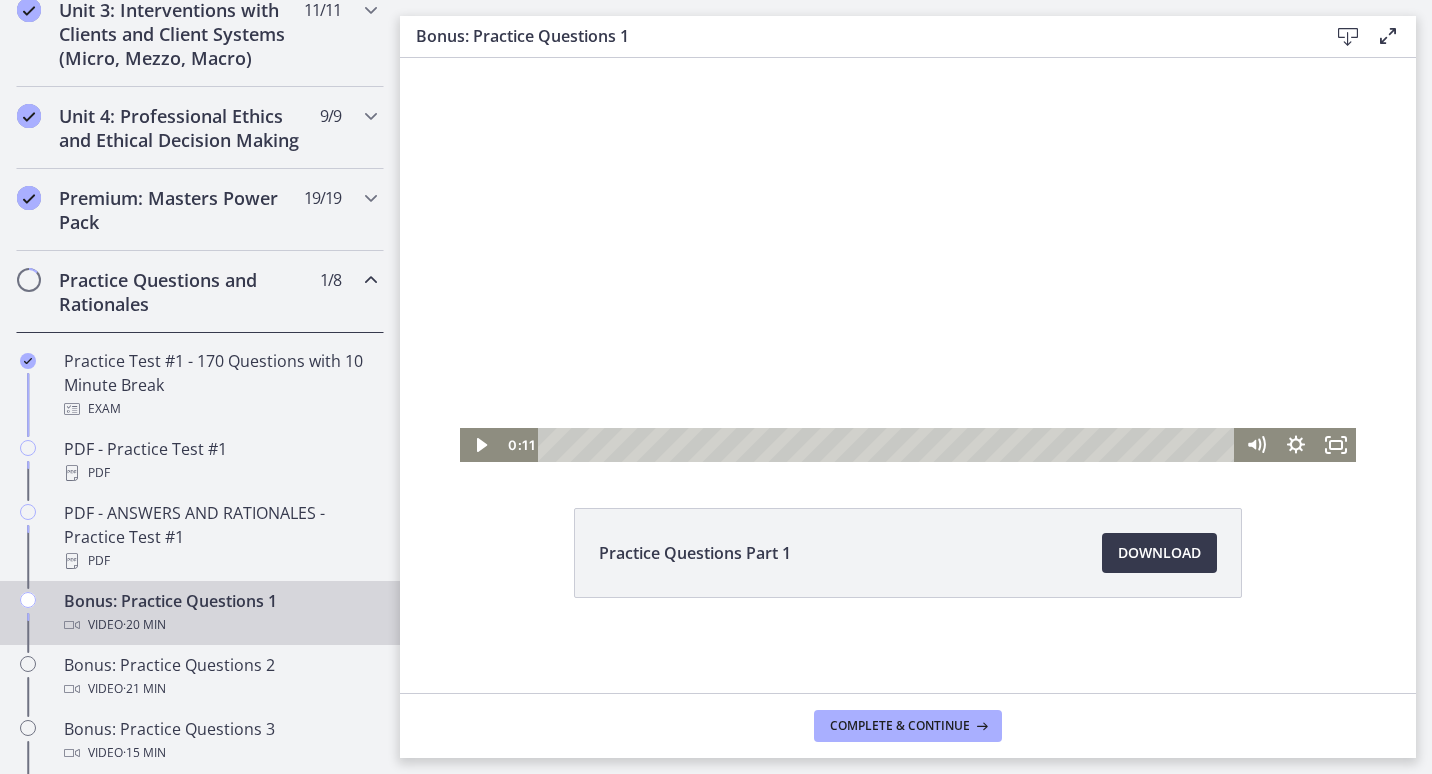 scroll, scrollTop: 101, scrollLeft: 0, axis: vertical 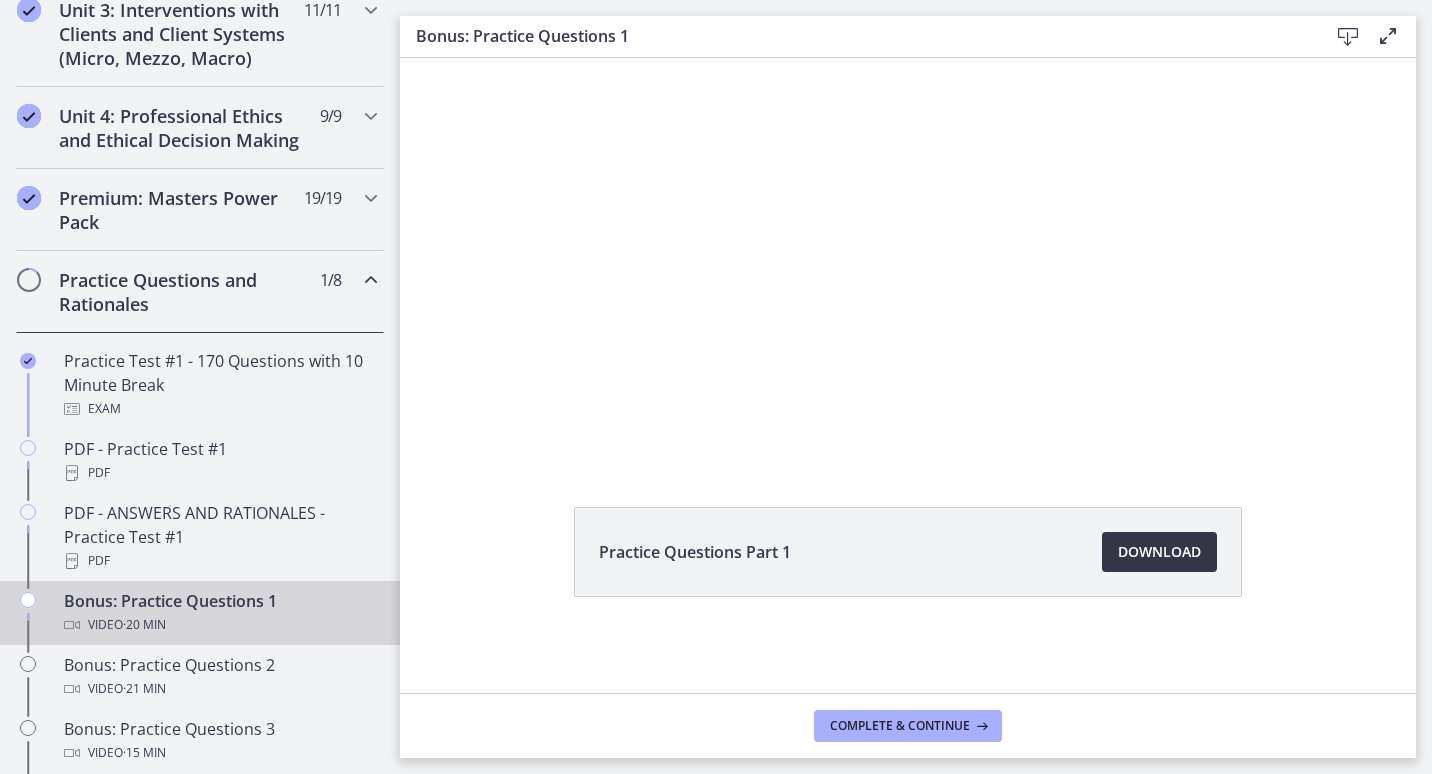 click on "Download
Opens in a new window" at bounding box center [1159, 552] 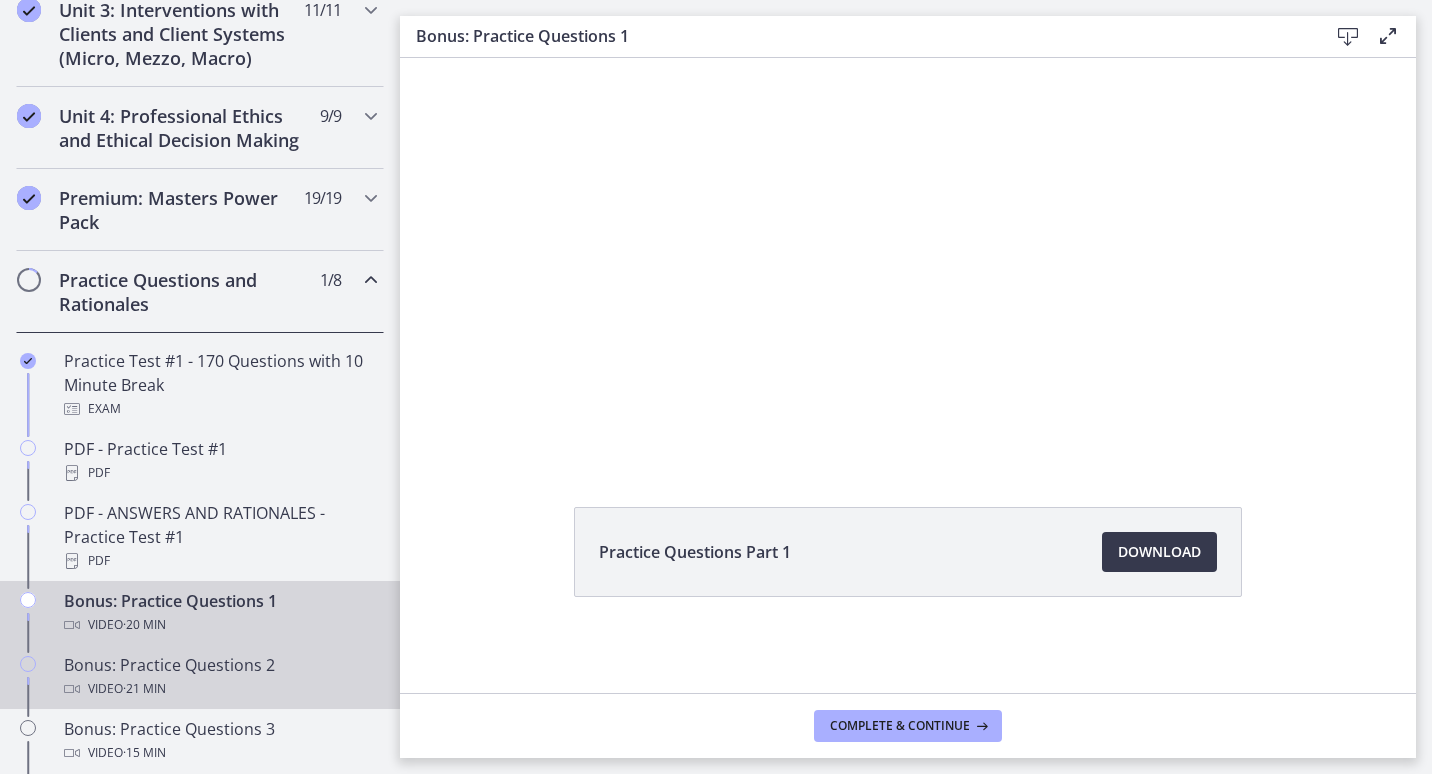 click on "Video
·  21 min" at bounding box center [220, 689] 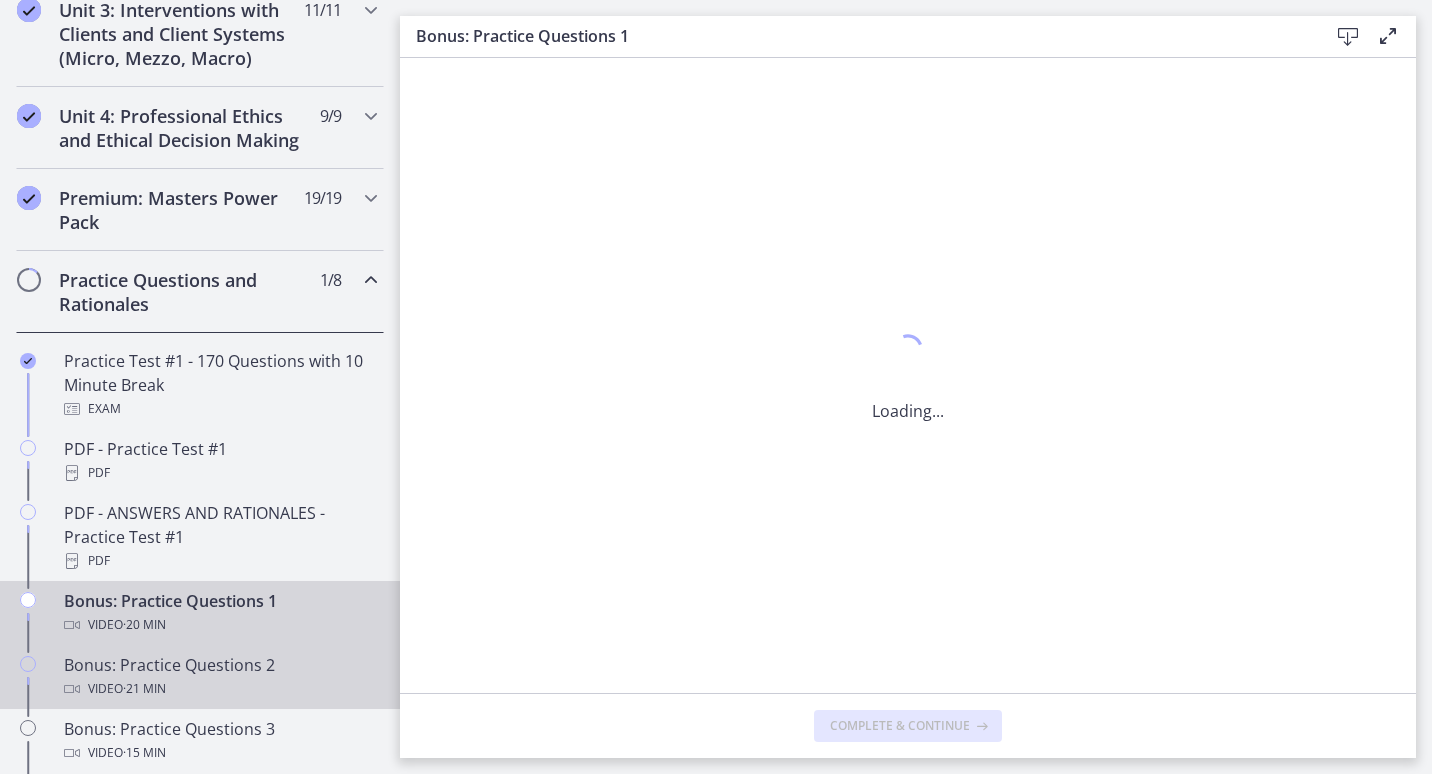 scroll, scrollTop: 0, scrollLeft: 0, axis: both 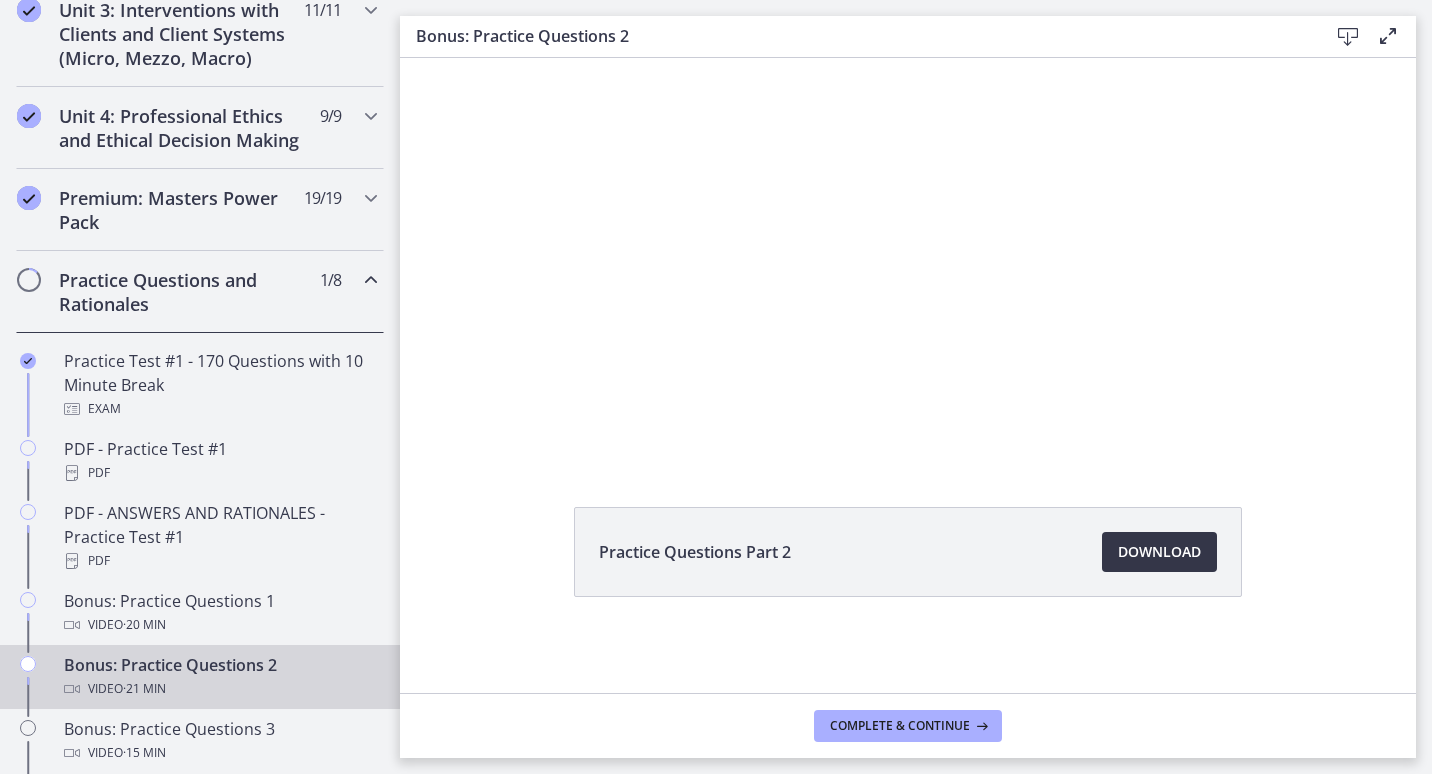 click on "Download
Opens in a new window" at bounding box center (1159, 552) 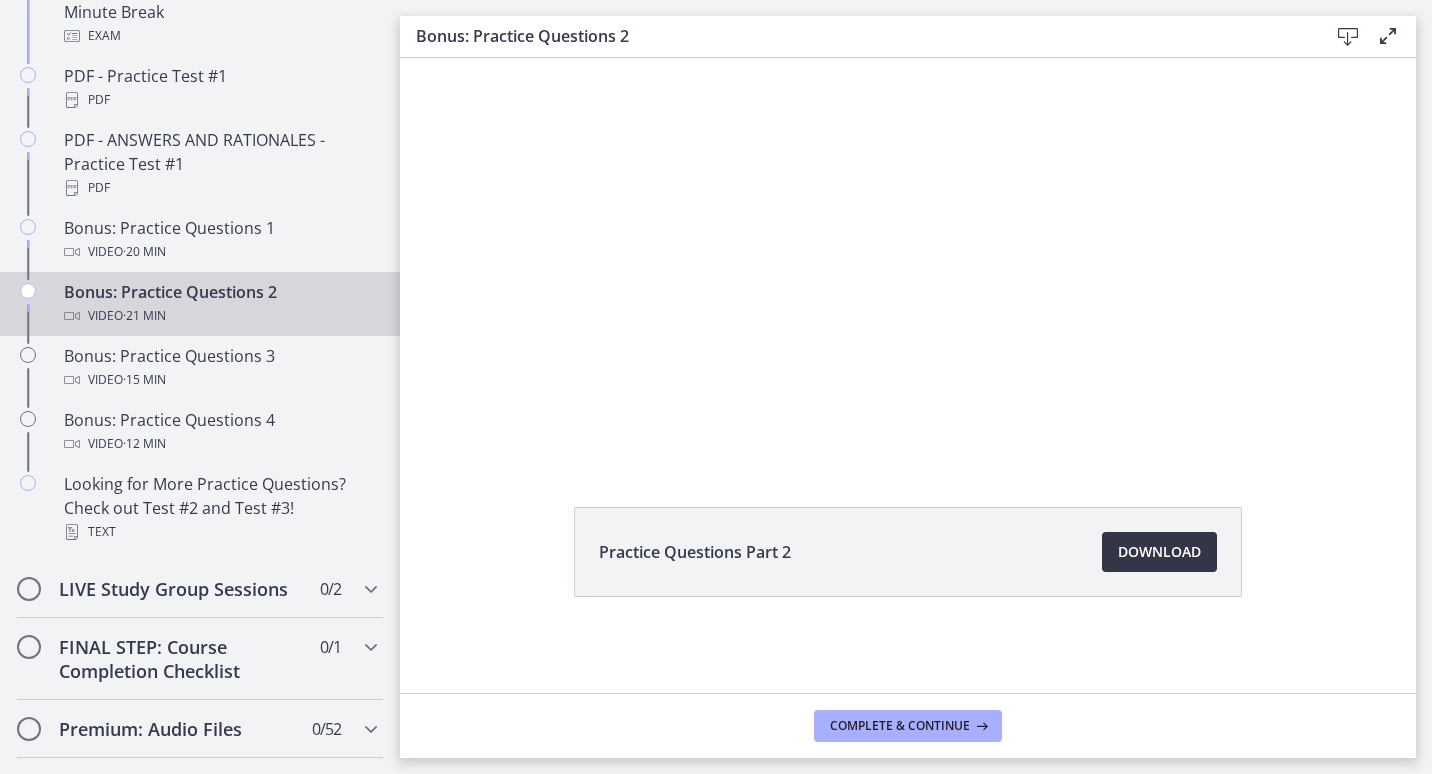 scroll, scrollTop: 1200, scrollLeft: 0, axis: vertical 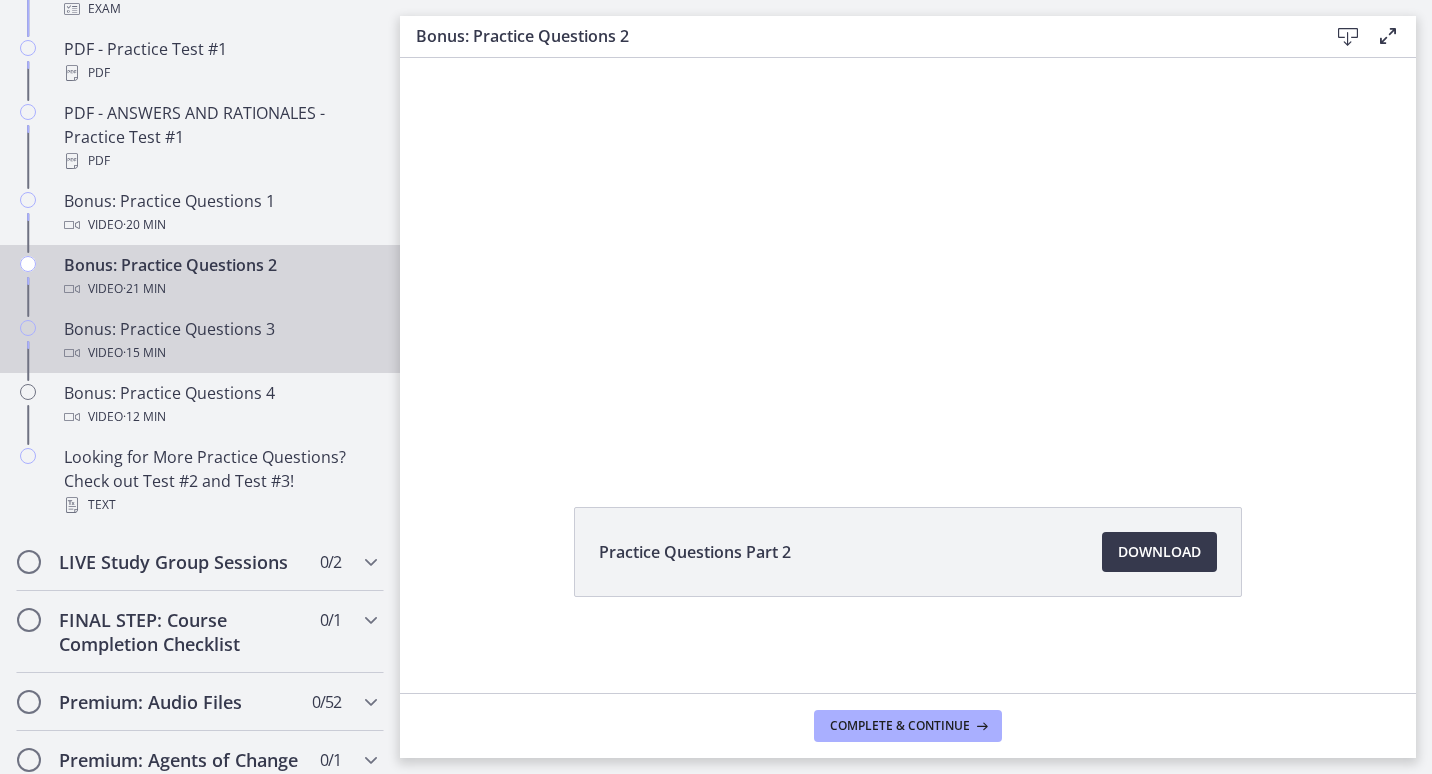 click on "Bonus: Practice Questions 3
Video
·  15 min" at bounding box center (220, 341) 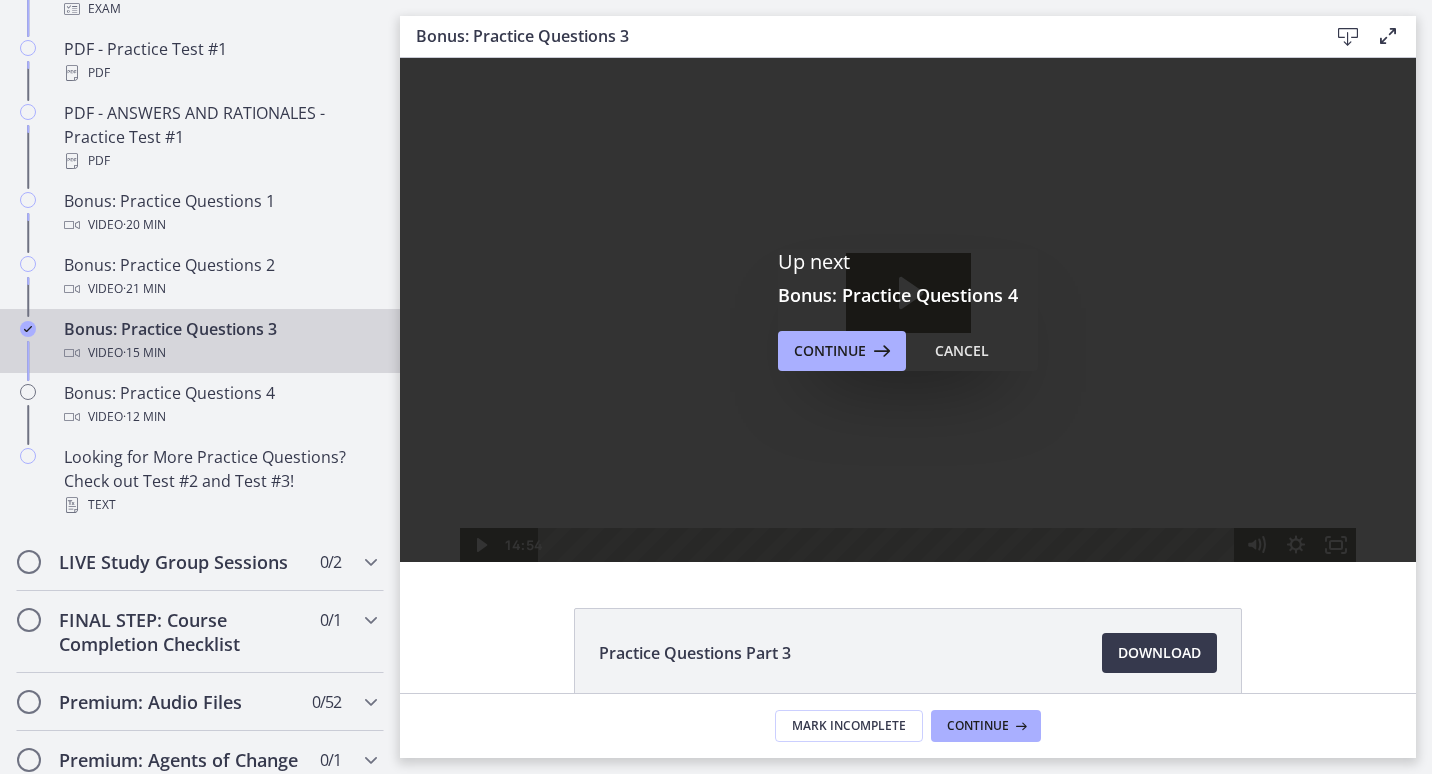 scroll, scrollTop: 0, scrollLeft: 0, axis: both 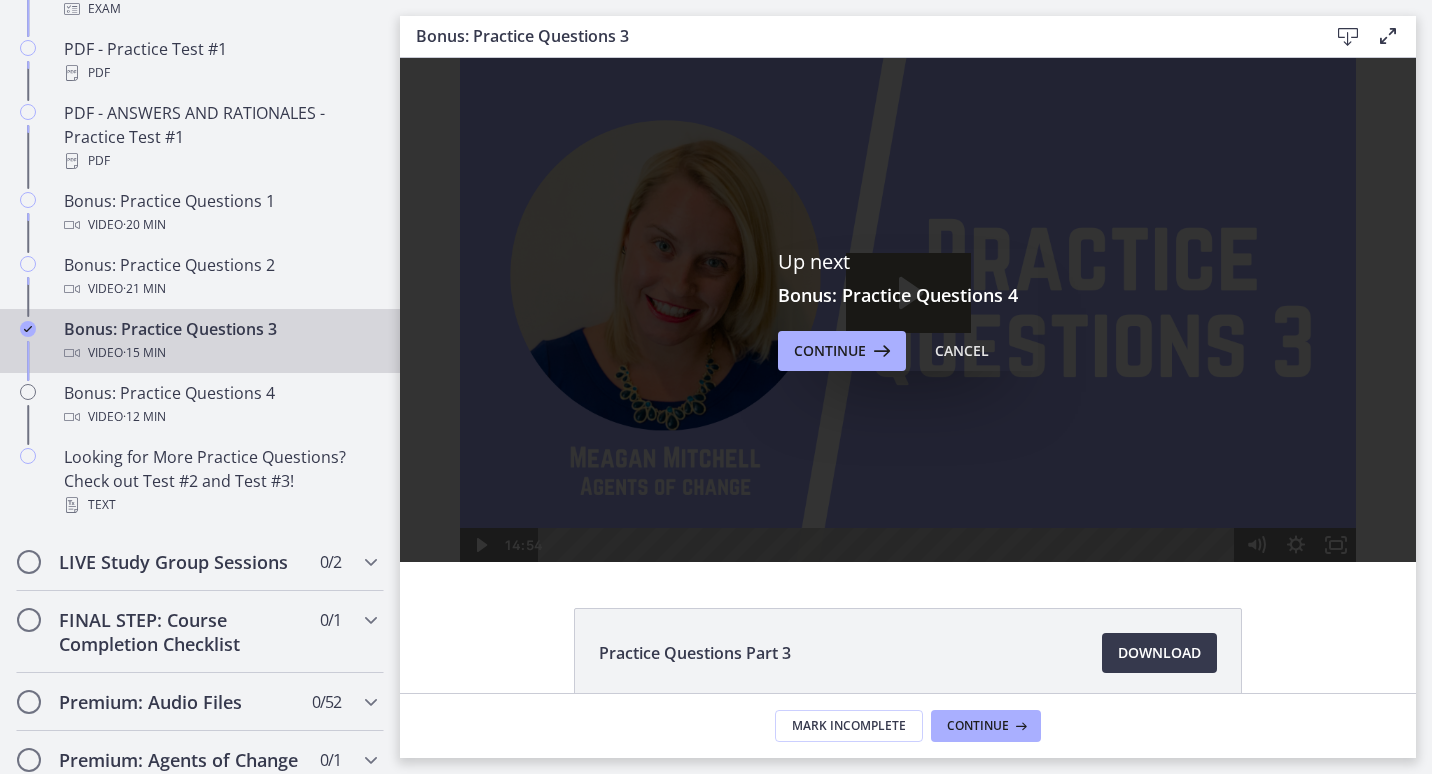 click on "Video
·  15 min" at bounding box center (220, 353) 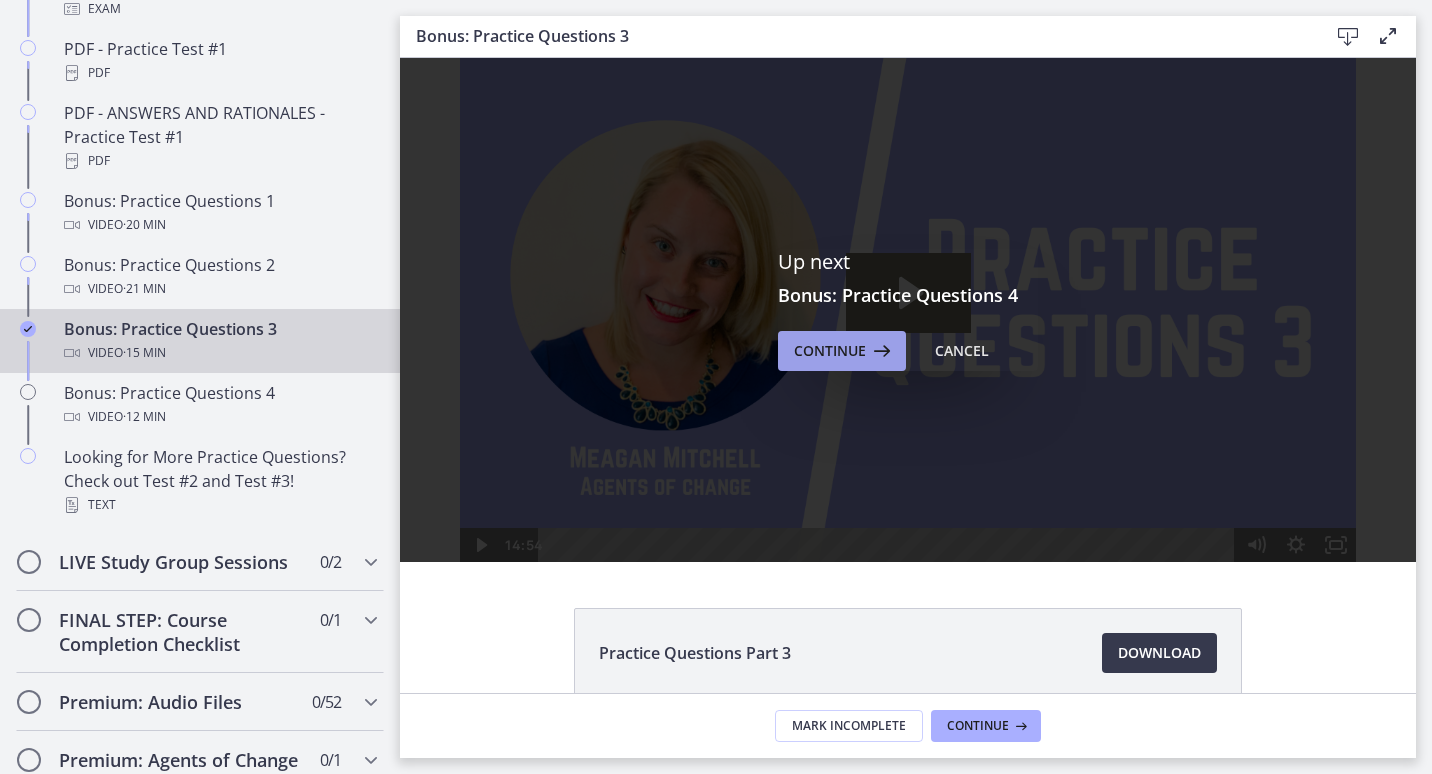 click on "Continue" at bounding box center [830, 351] 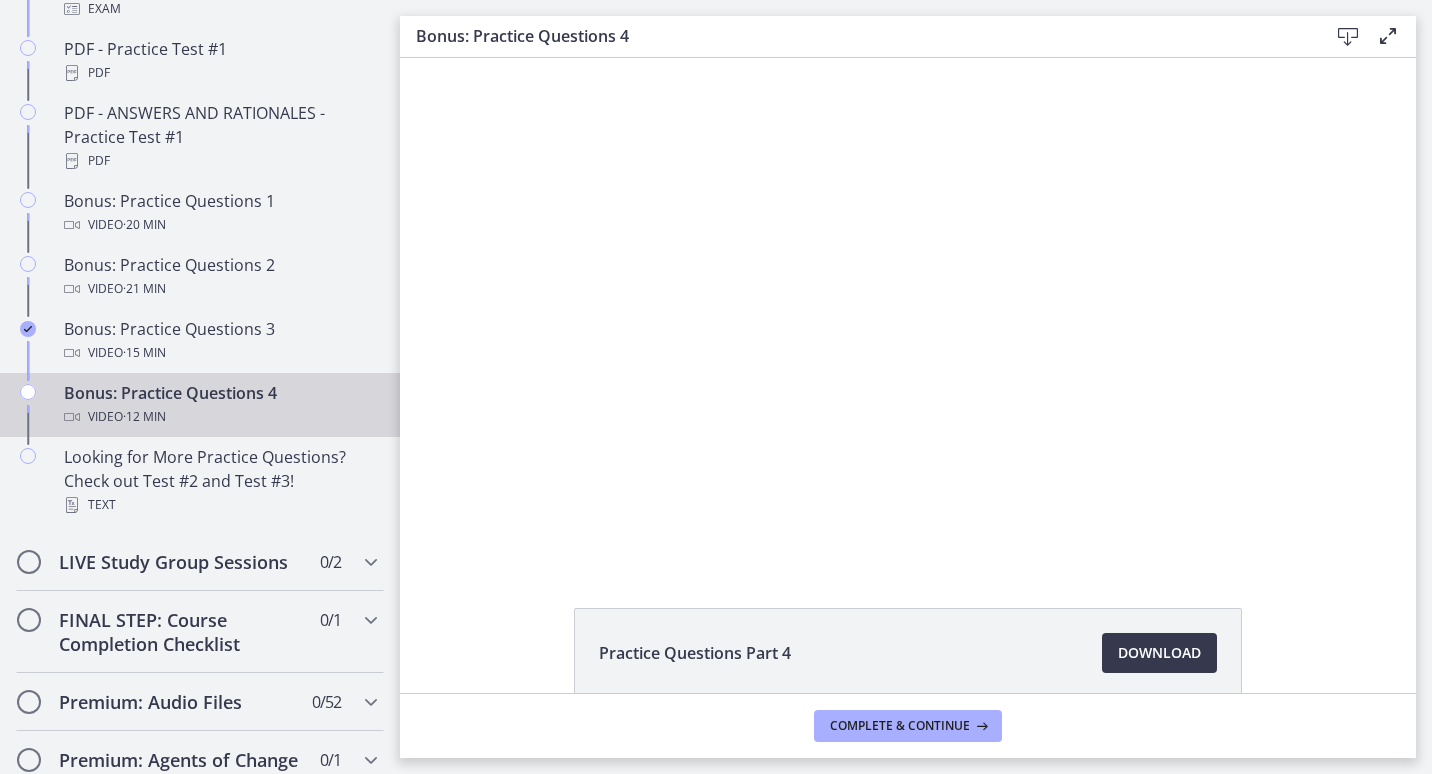 scroll, scrollTop: 0, scrollLeft: 0, axis: both 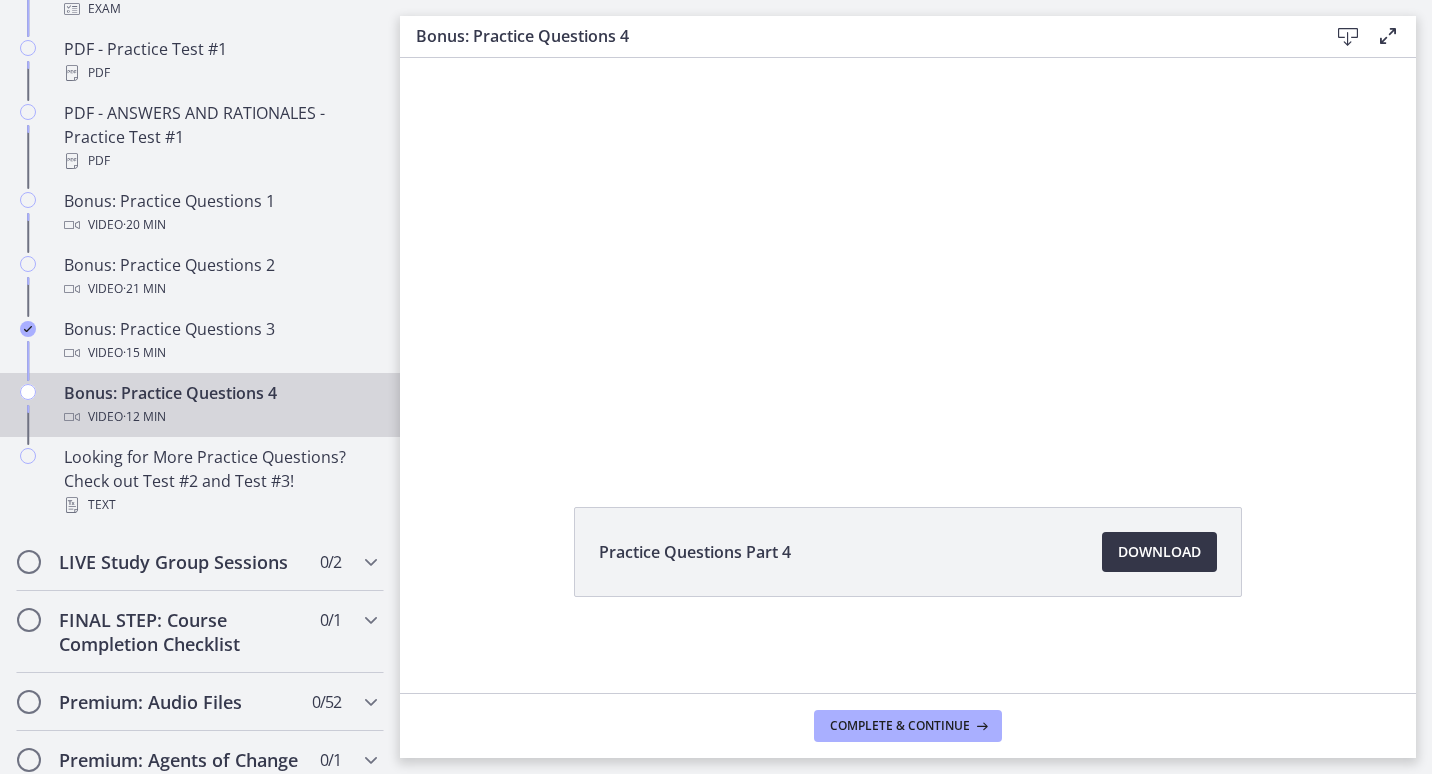 click on "Download
Opens in a new window" at bounding box center (1159, 552) 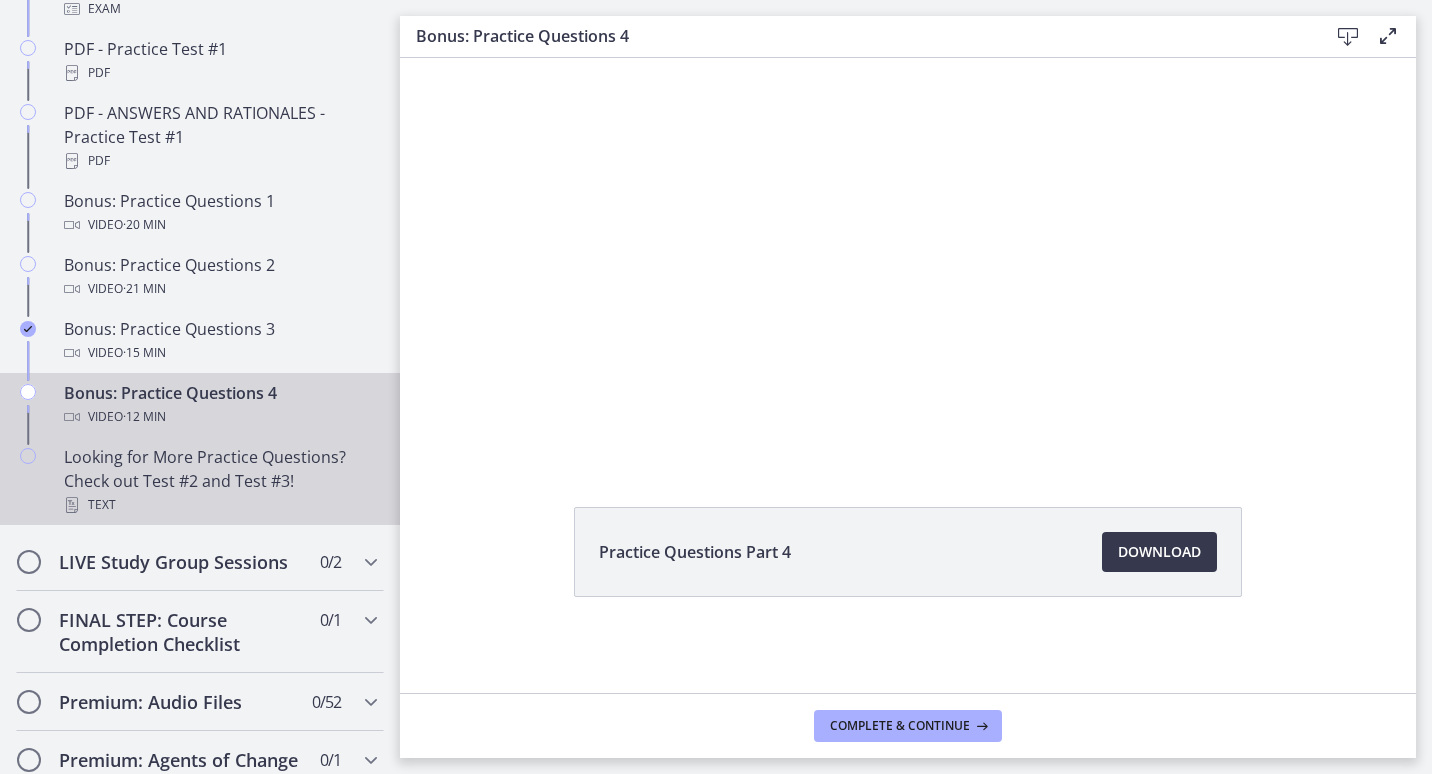click on "Looking for More Practice Questions? Check out Test #2 and Test #3!
Text" at bounding box center [220, 481] 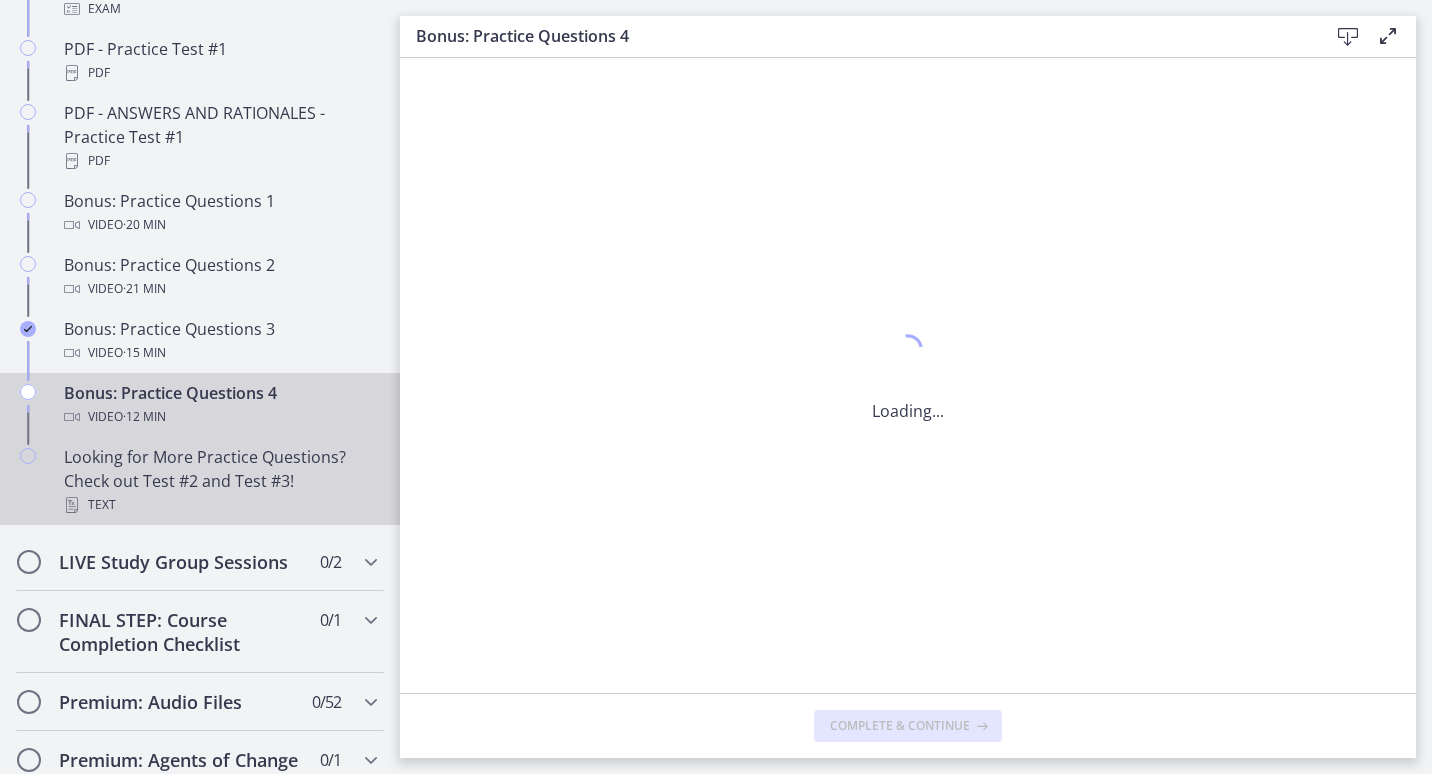 scroll, scrollTop: 0, scrollLeft: 0, axis: both 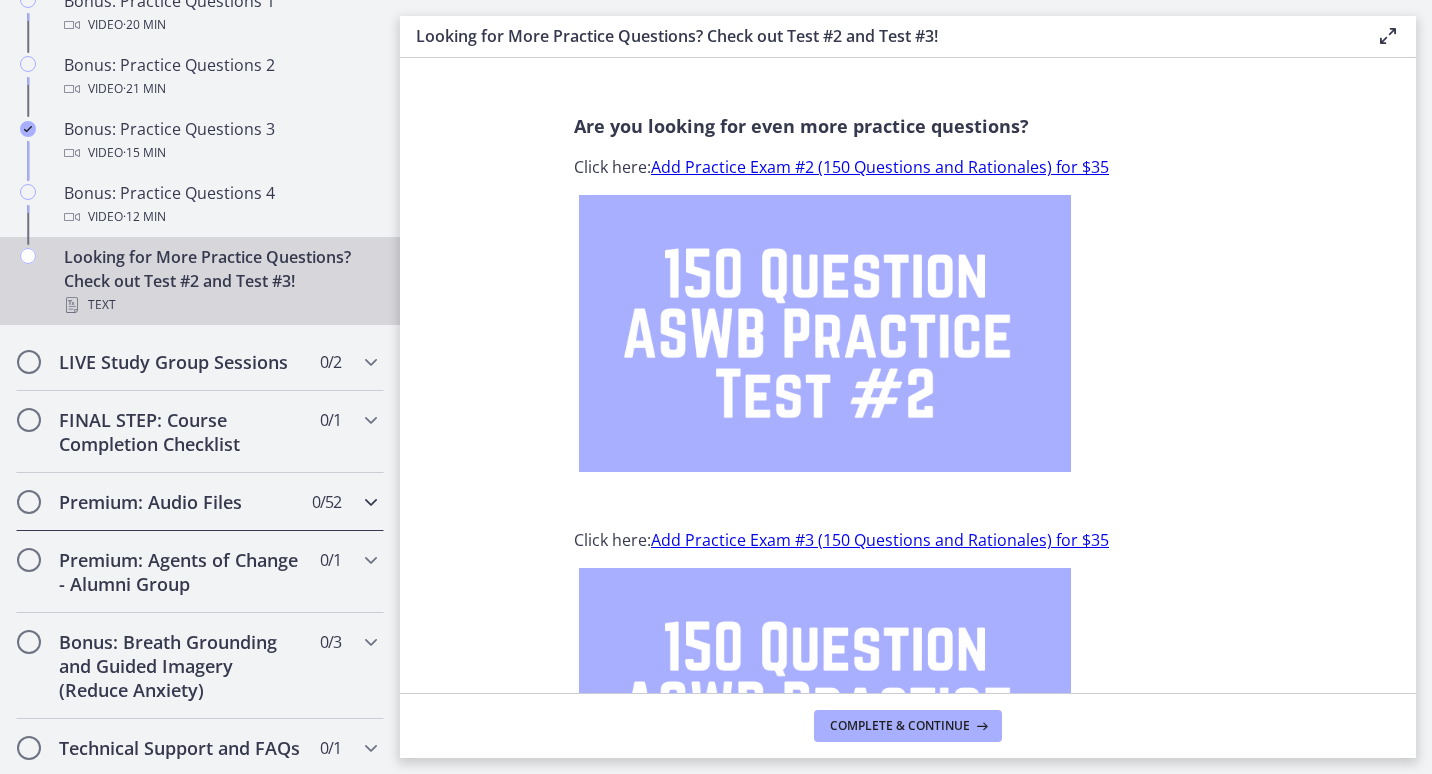 click on "Premium: Audio Files" at bounding box center [181, 502] 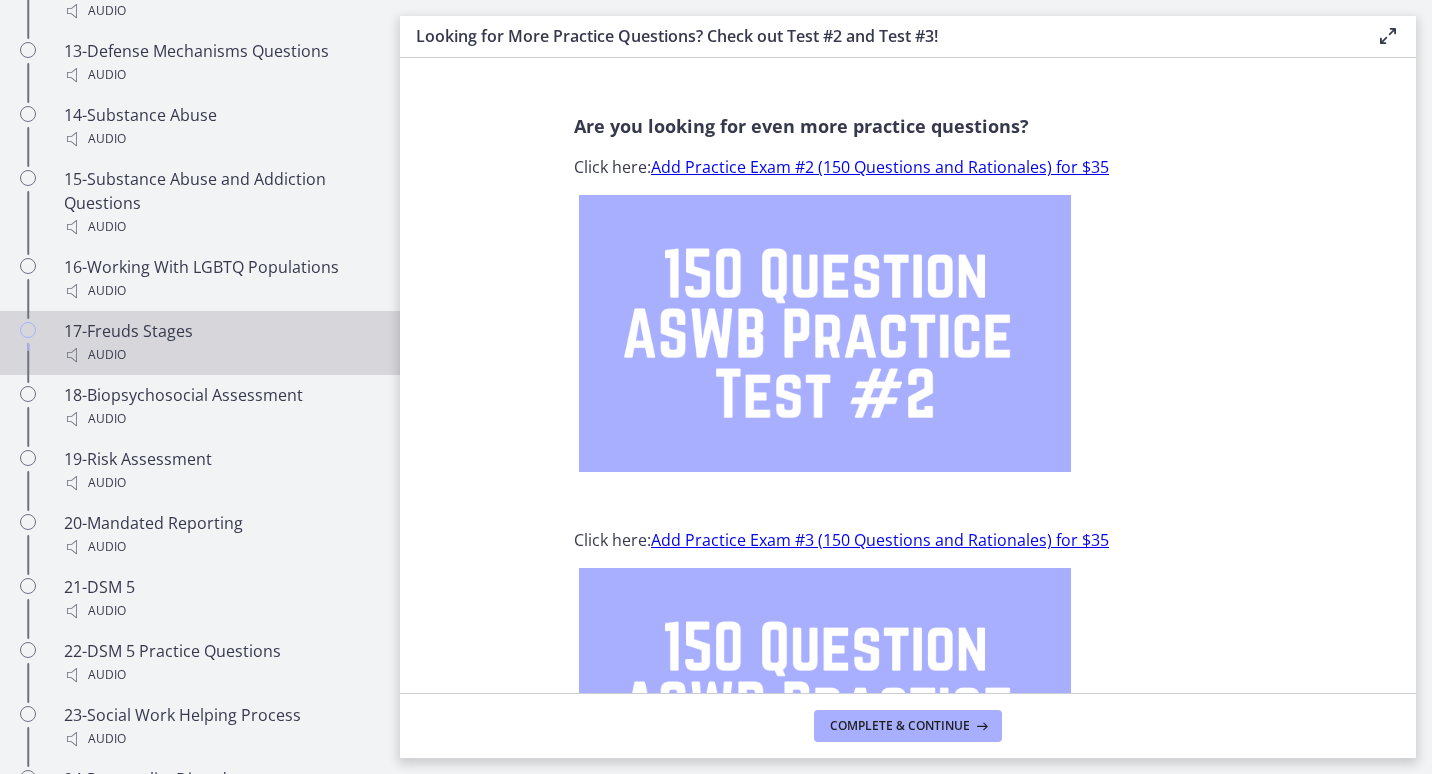 scroll, scrollTop: 2200, scrollLeft: 0, axis: vertical 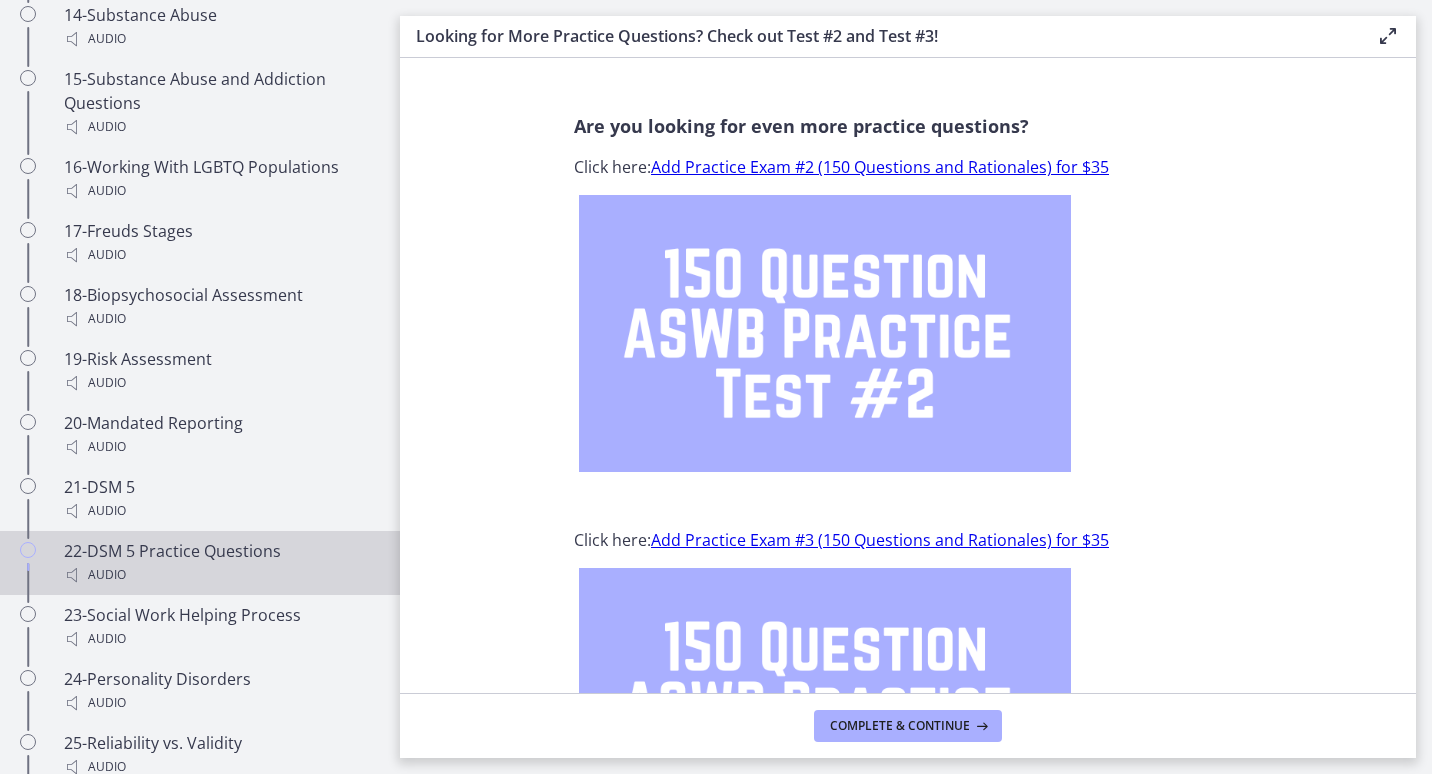 click on "22-DSM 5 Practice Questions
Audio" at bounding box center (220, 563) 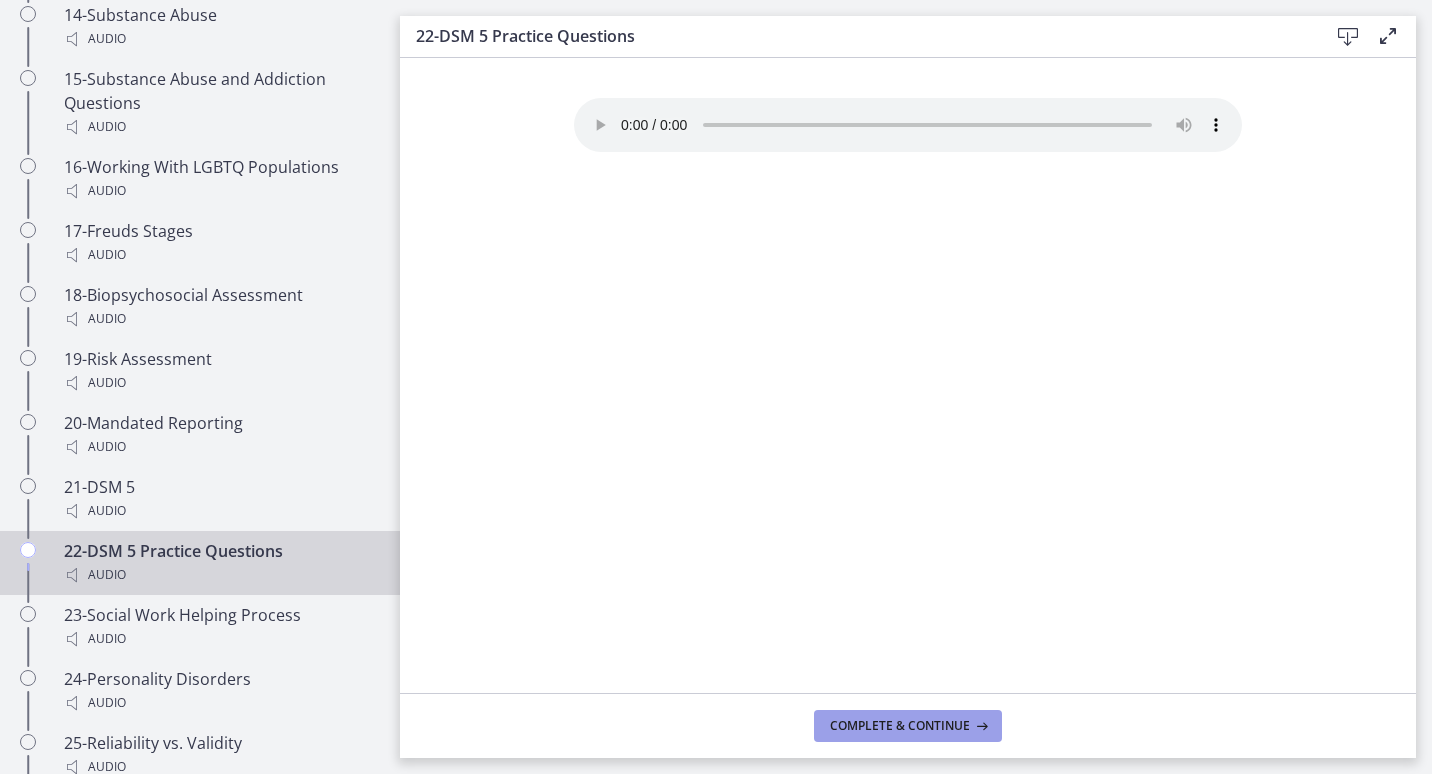 click on "Complete & continue" at bounding box center [900, 726] 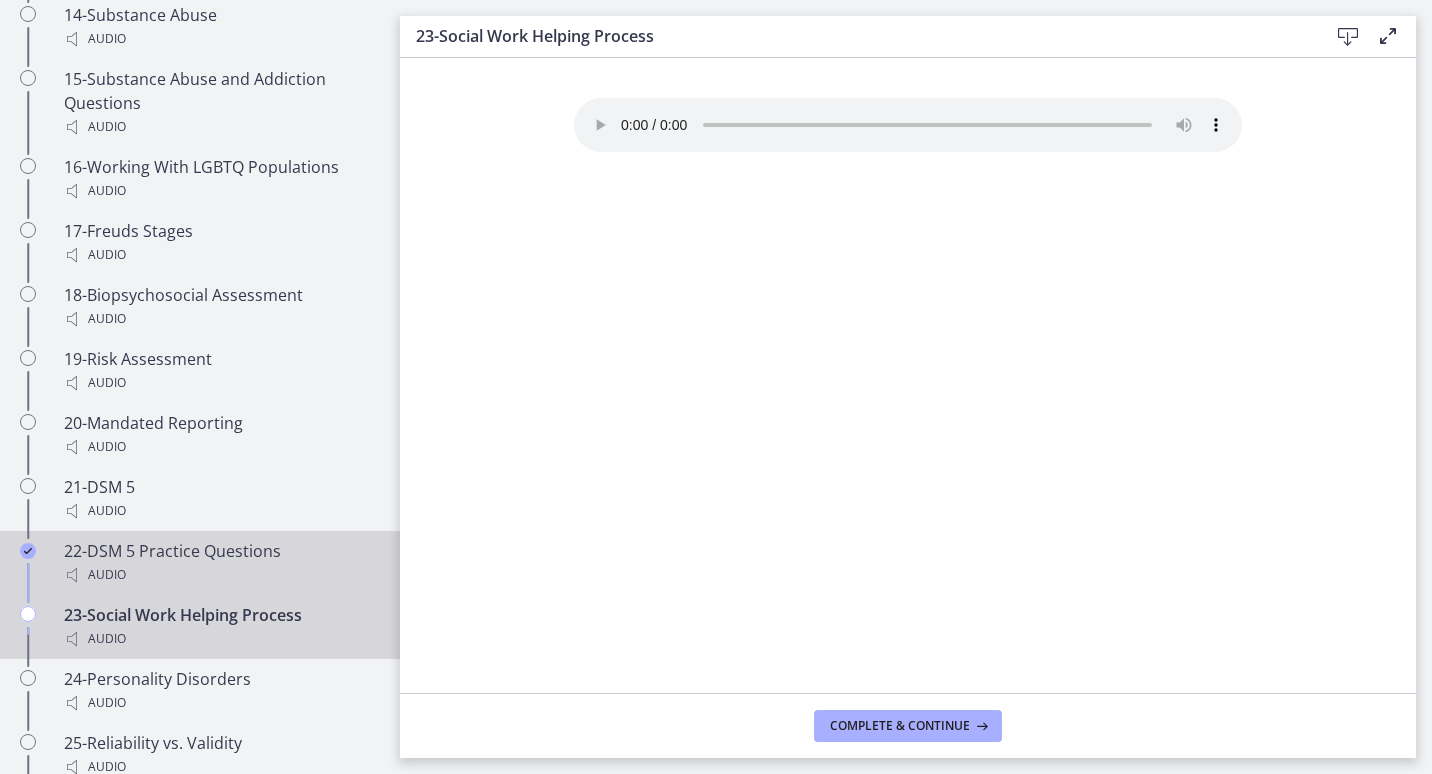 click on "Audio" at bounding box center [220, 575] 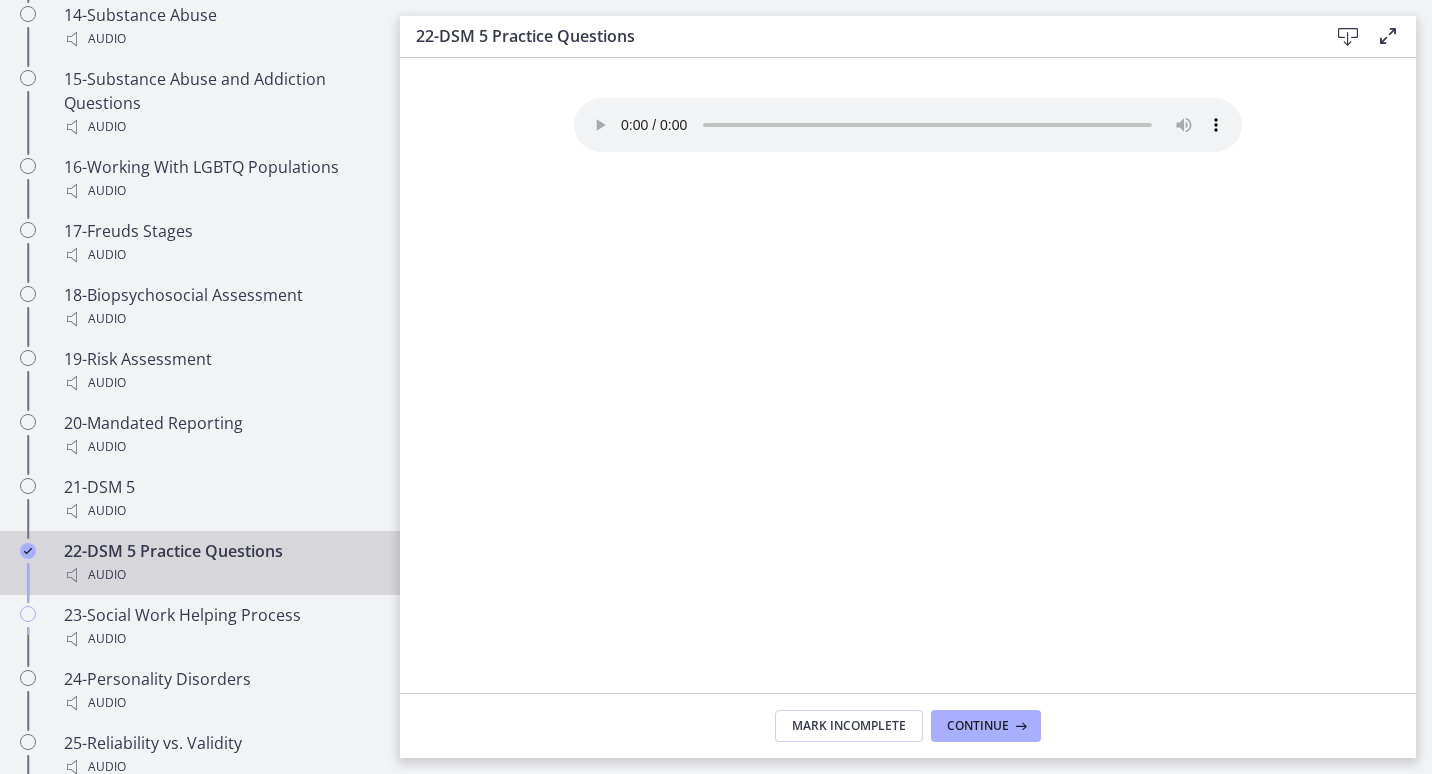 click on "22-DSM 5 Practice Questions
Audio" at bounding box center [220, 563] 